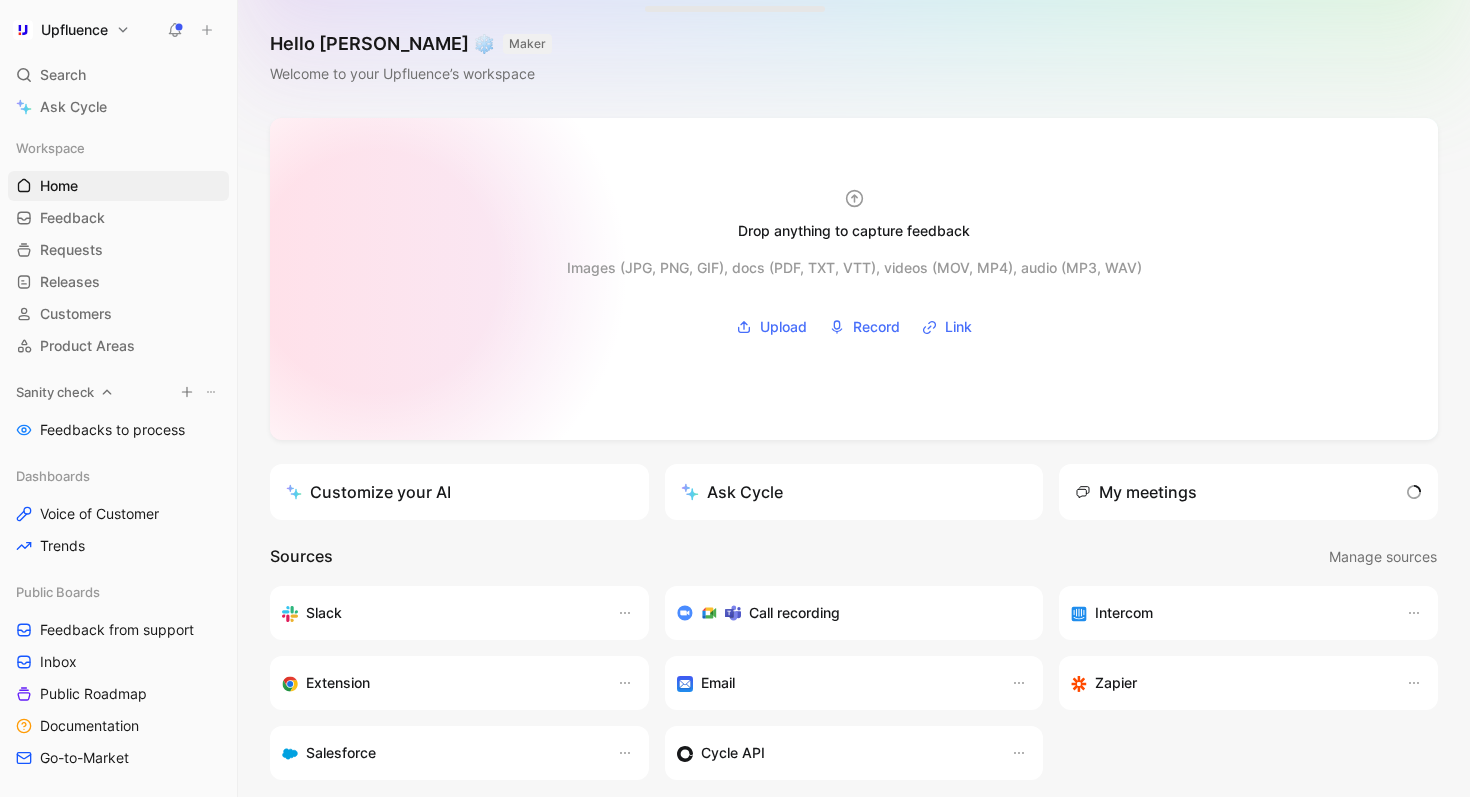 scroll, scrollTop: 0, scrollLeft: 0, axis: both 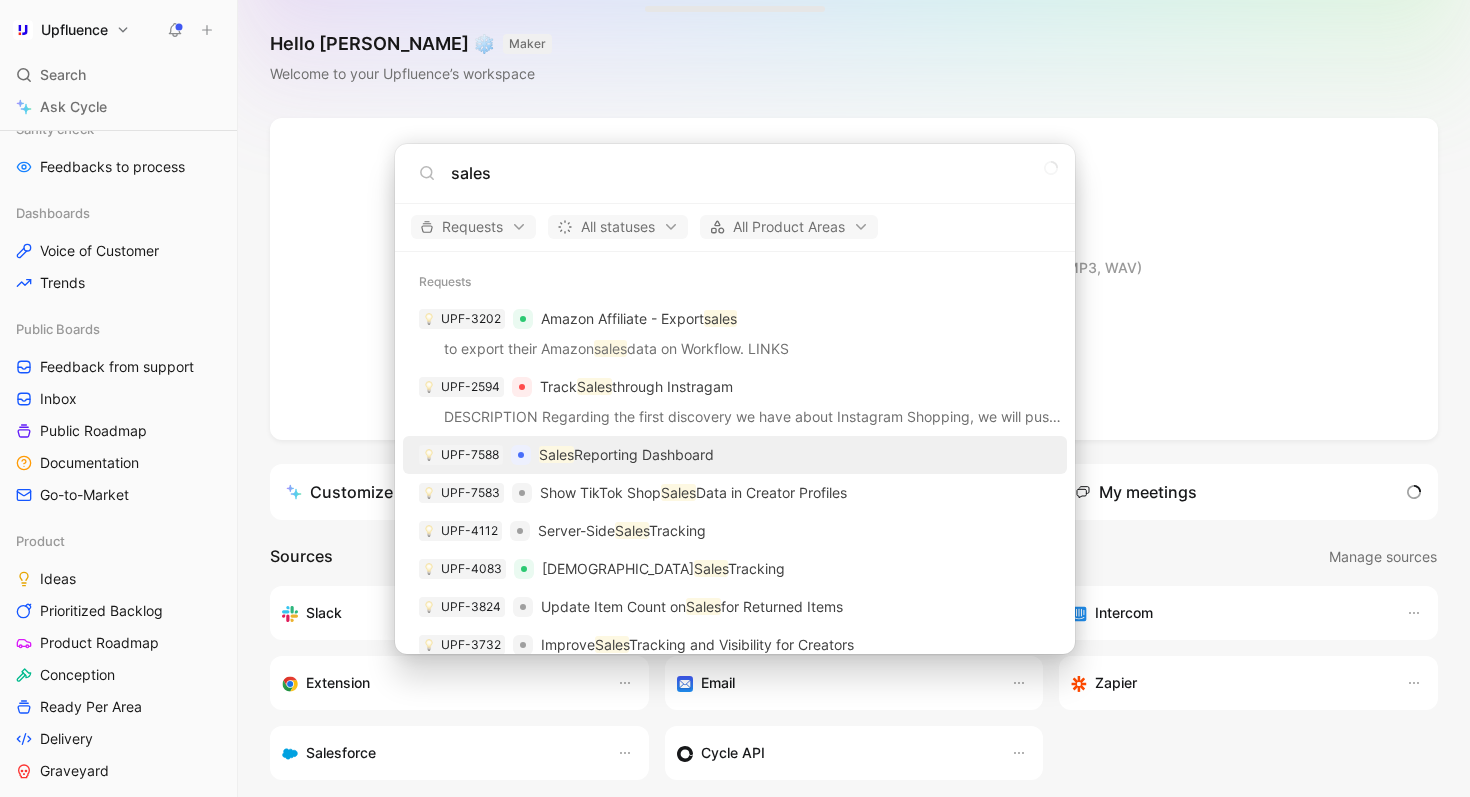 type on "sales" 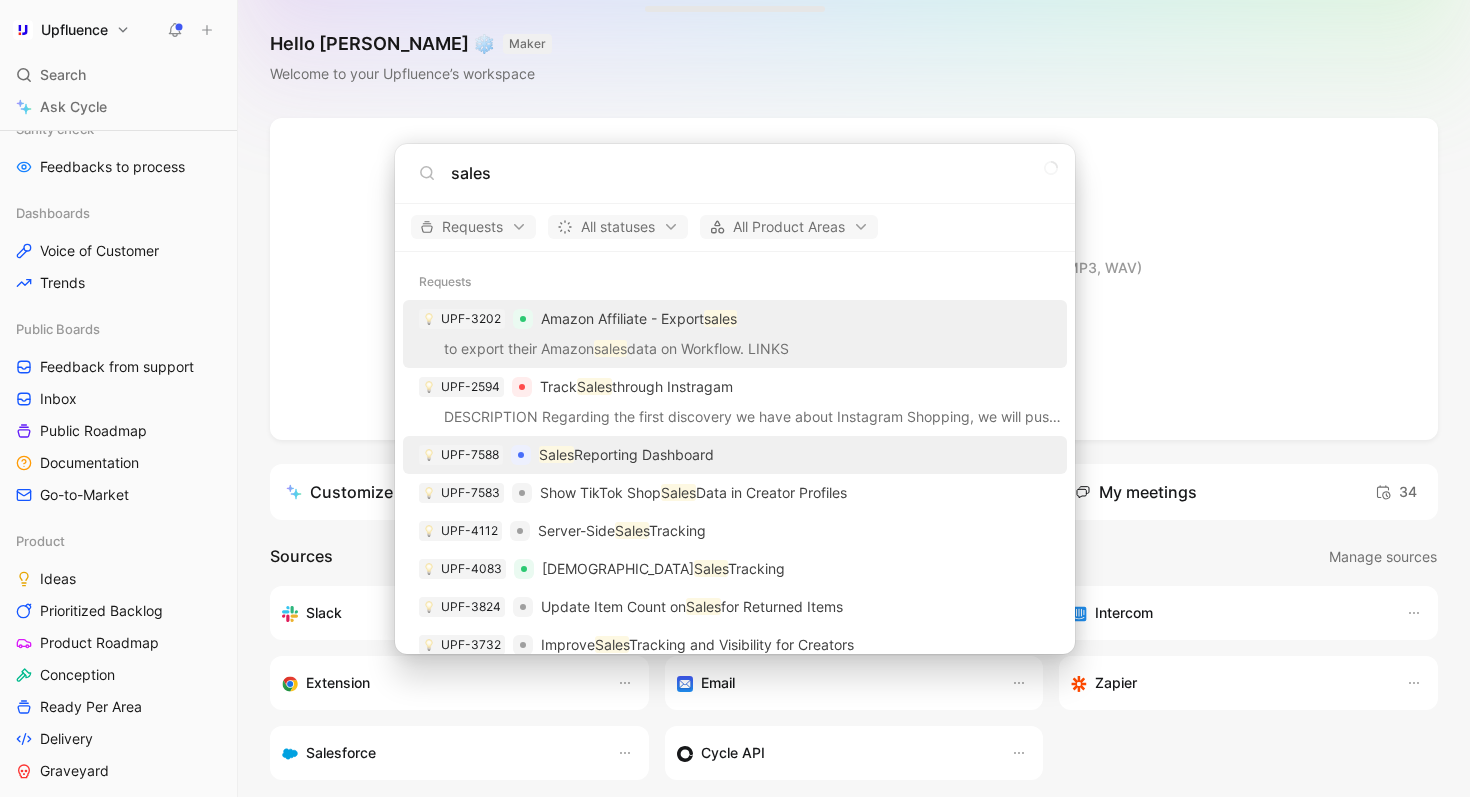 click on "UPF-7588 Sales  Reporting Dashboard" at bounding box center [735, 455] 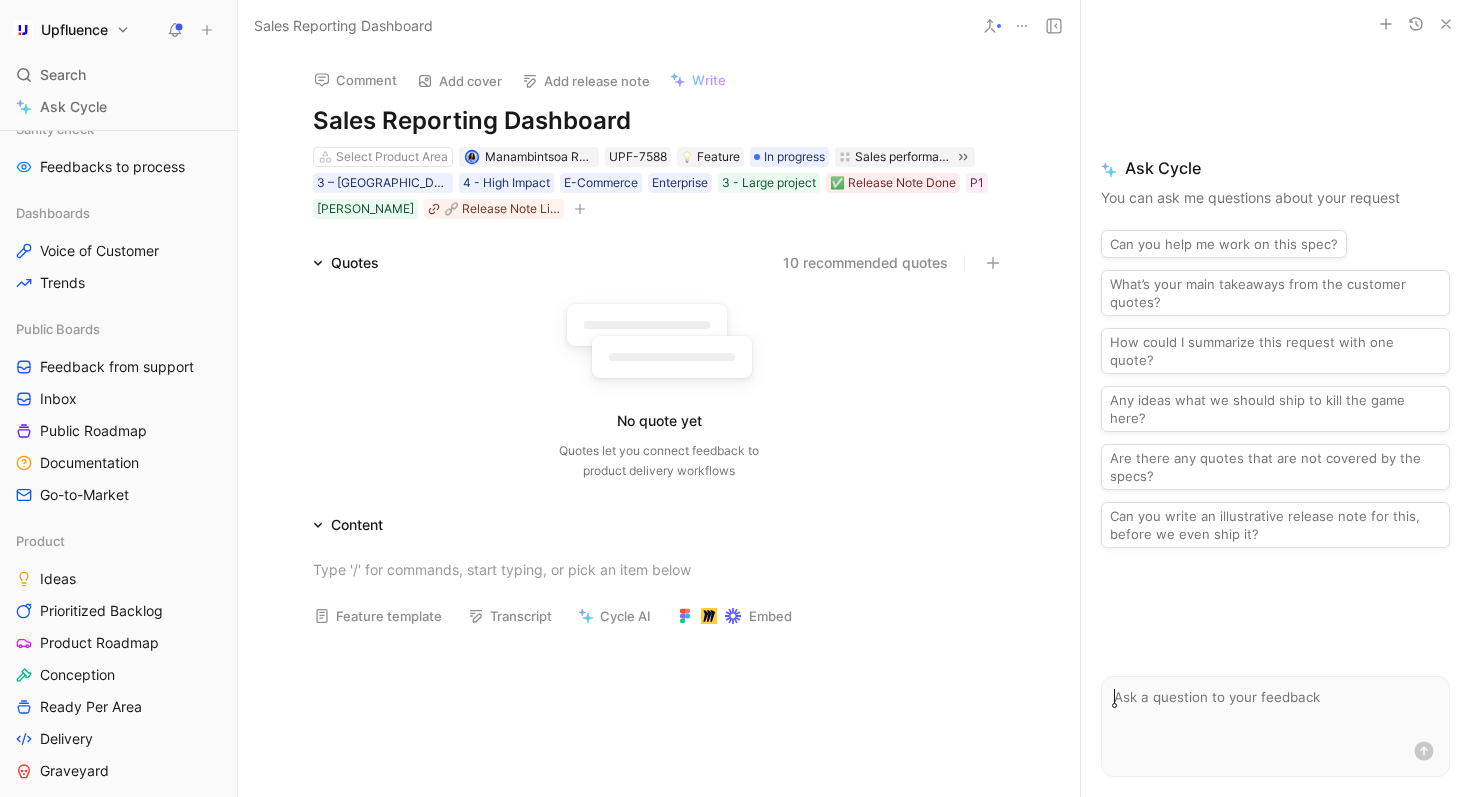 click at bounding box center (990, 26) 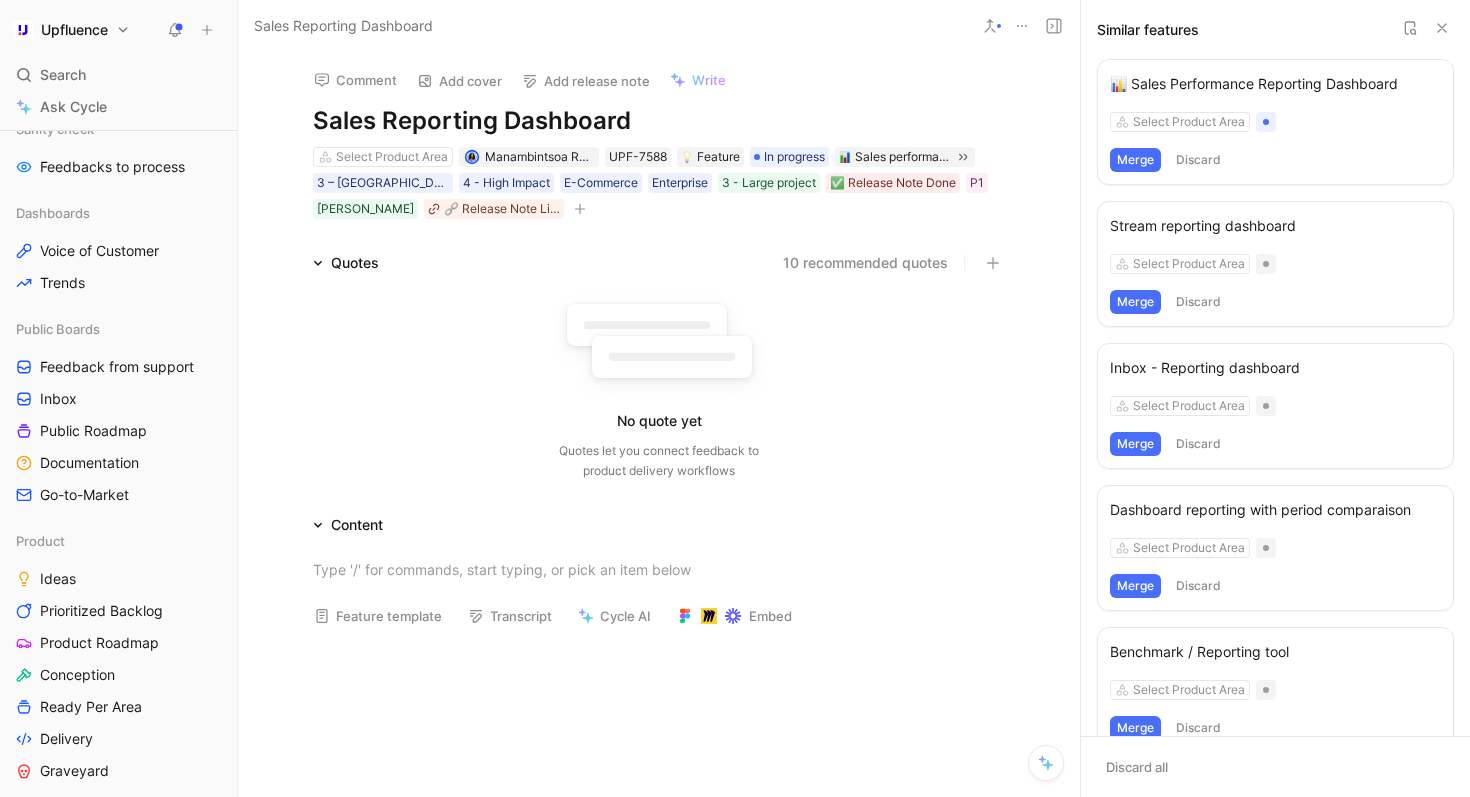click on "Select Product Area" at bounding box center (1275, 122) 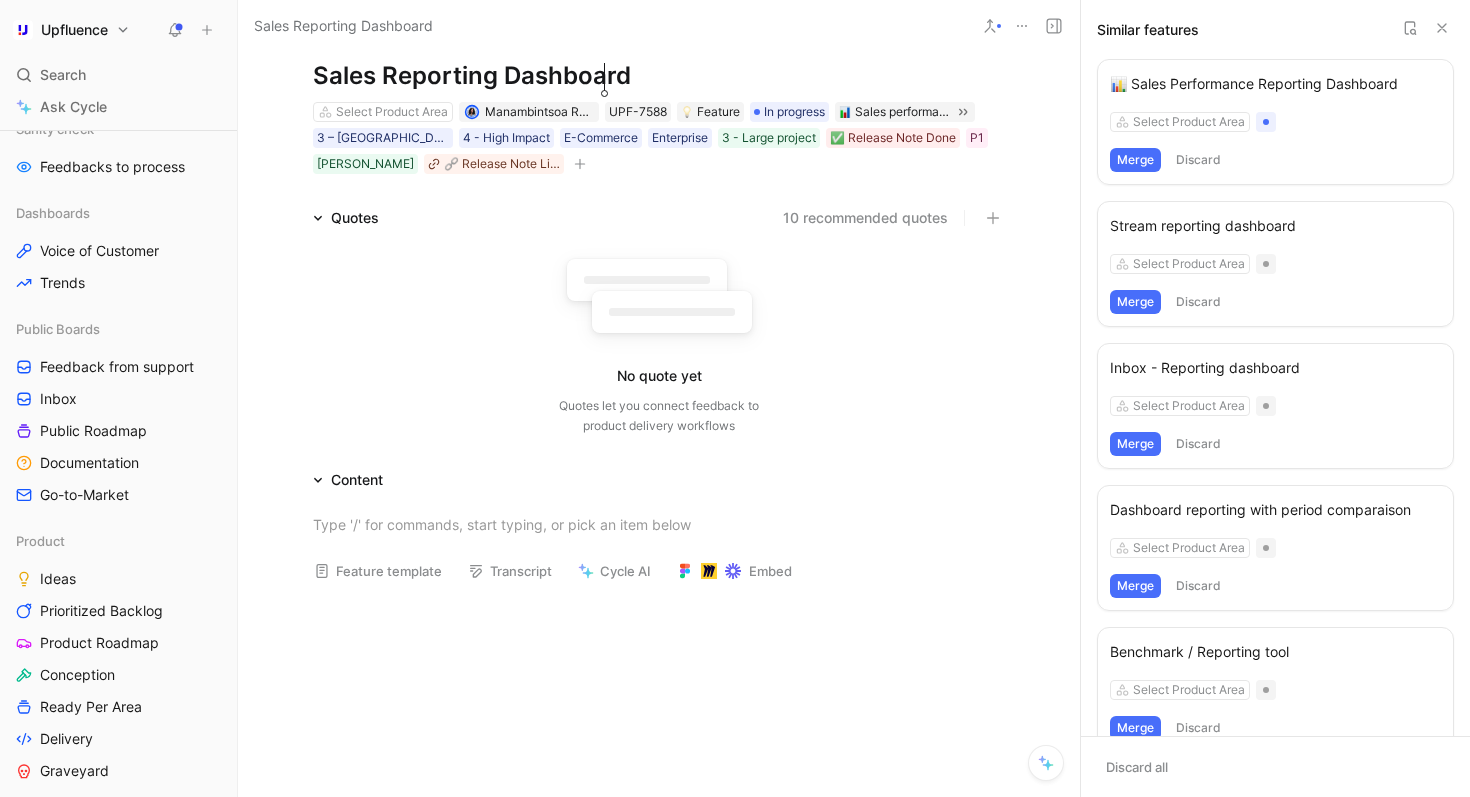 scroll, scrollTop: 0, scrollLeft: 0, axis: both 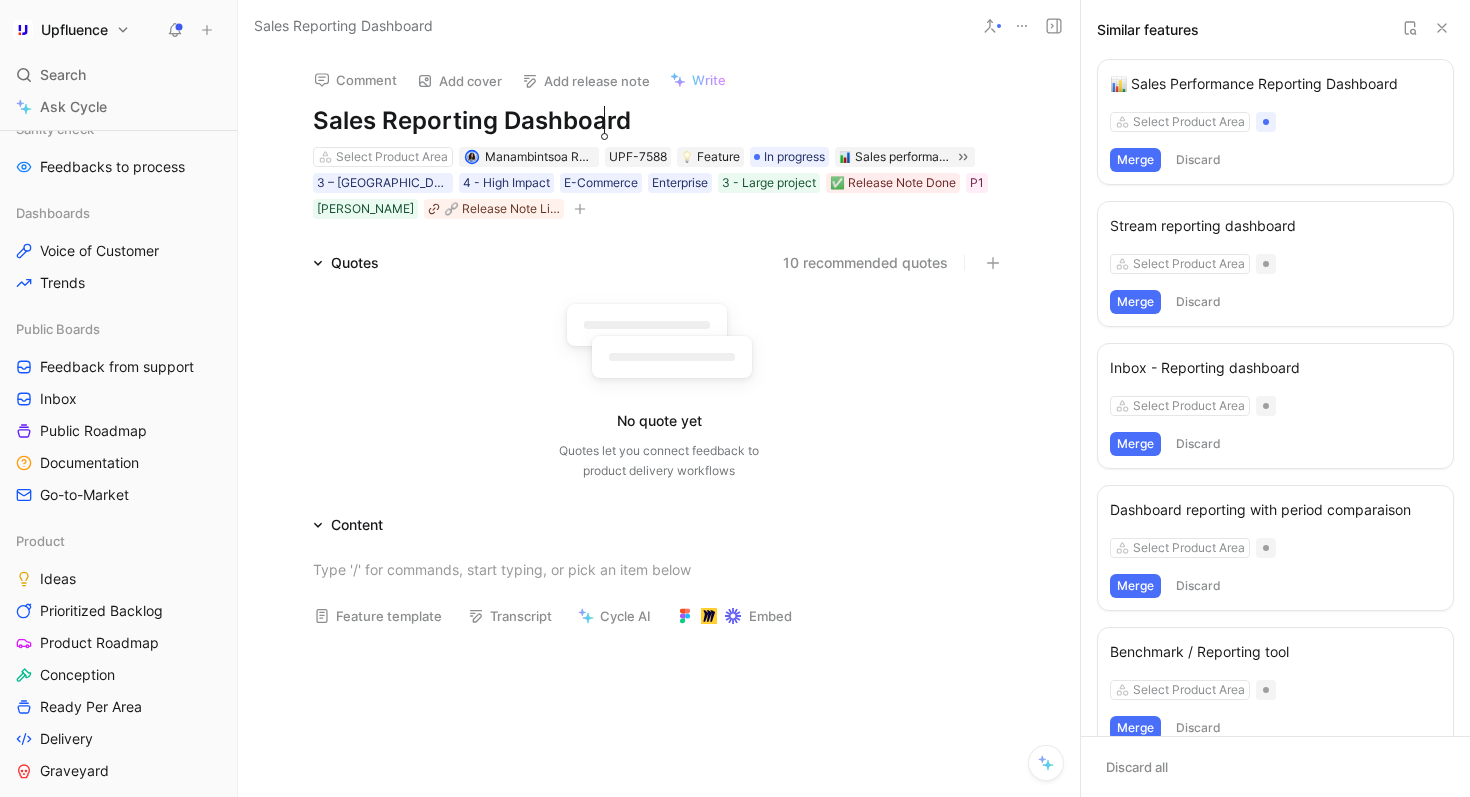 click on "📊 Sales Performance Reporting Dashboard" at bounding box center [1275, 84] 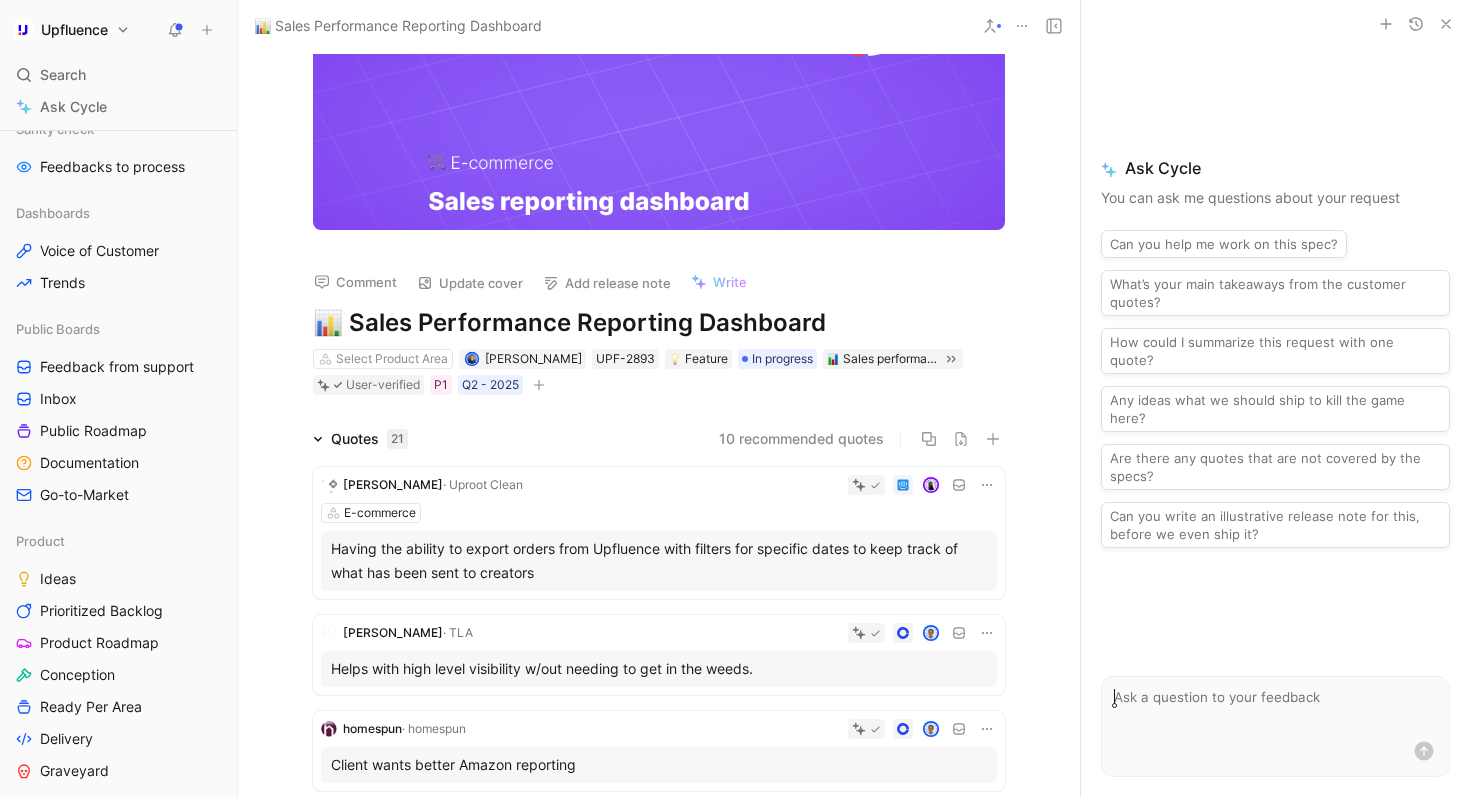 scroll, scrollTop: 26, scrollLeft: 0, axis: vertical 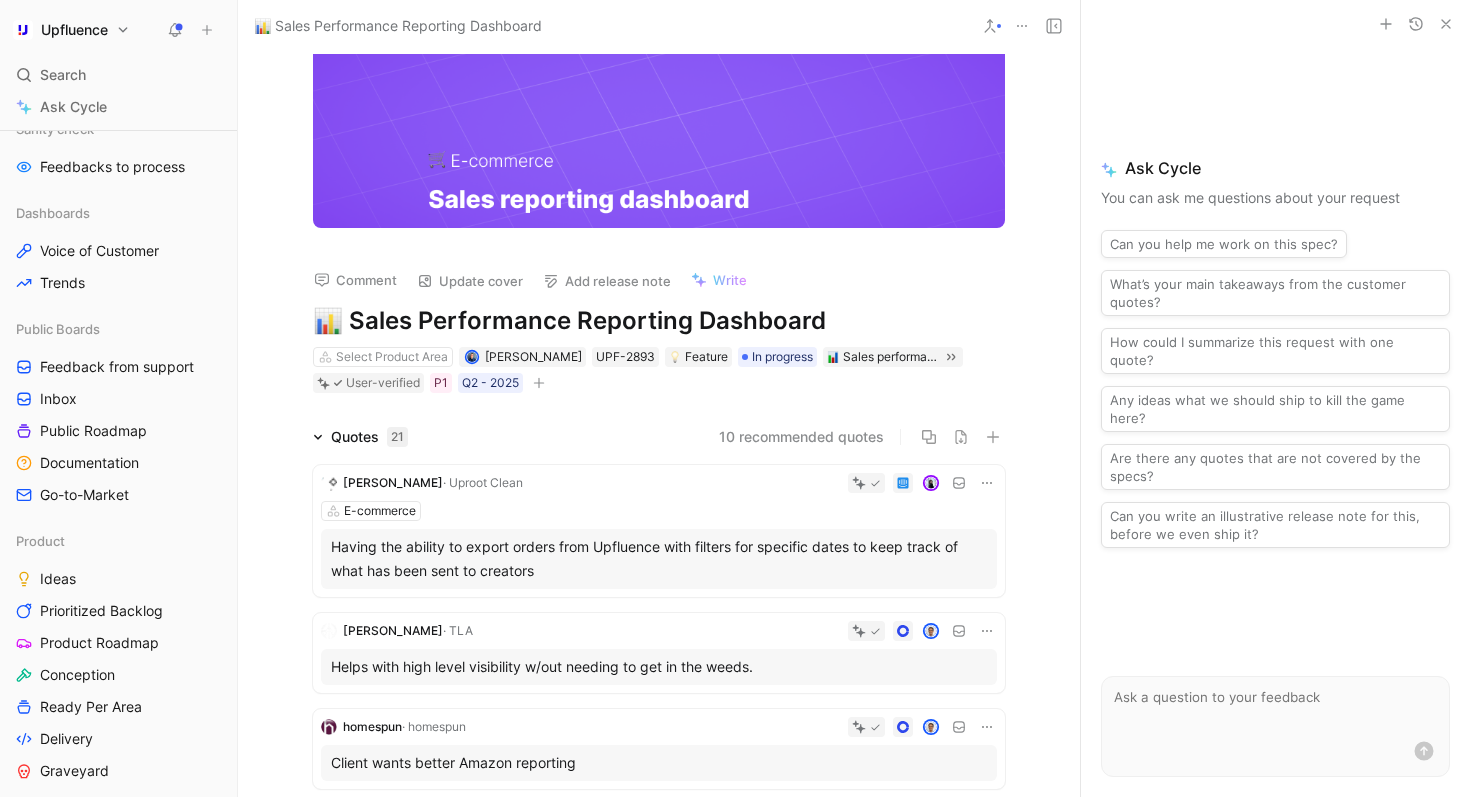 click 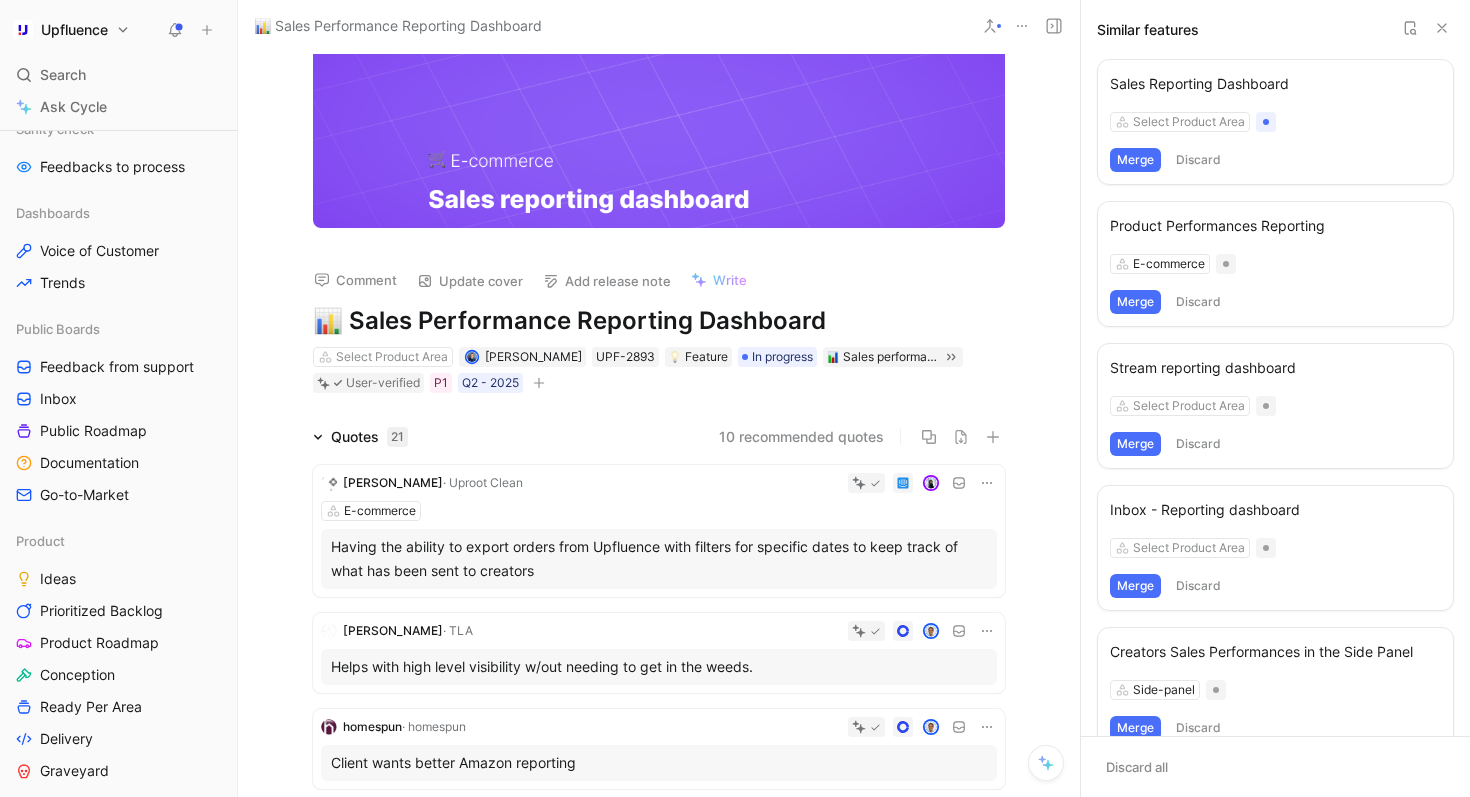 click on "Merge" at bounding box center [1135, 160] 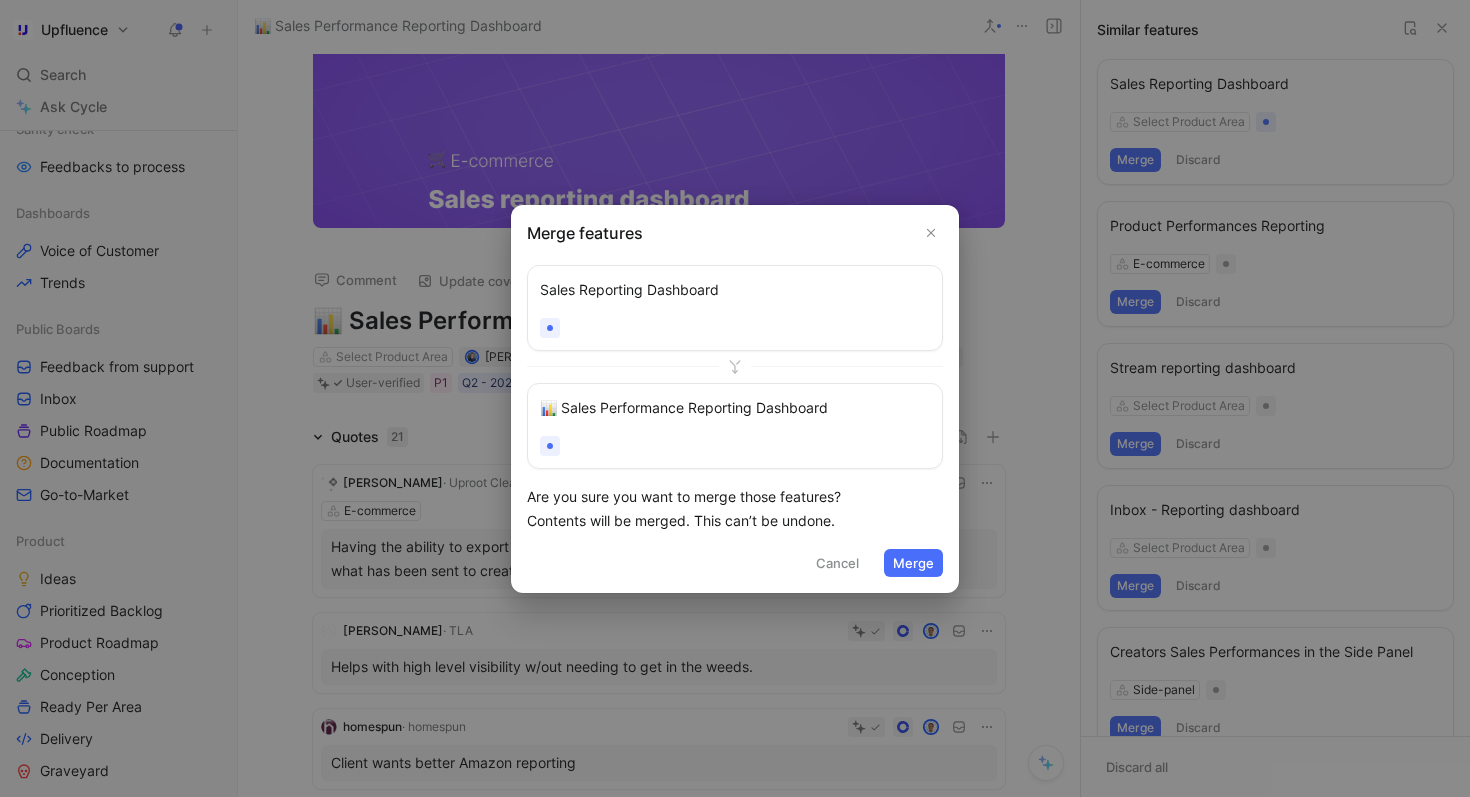 click on "Merge" at bounding box center (913, 563) 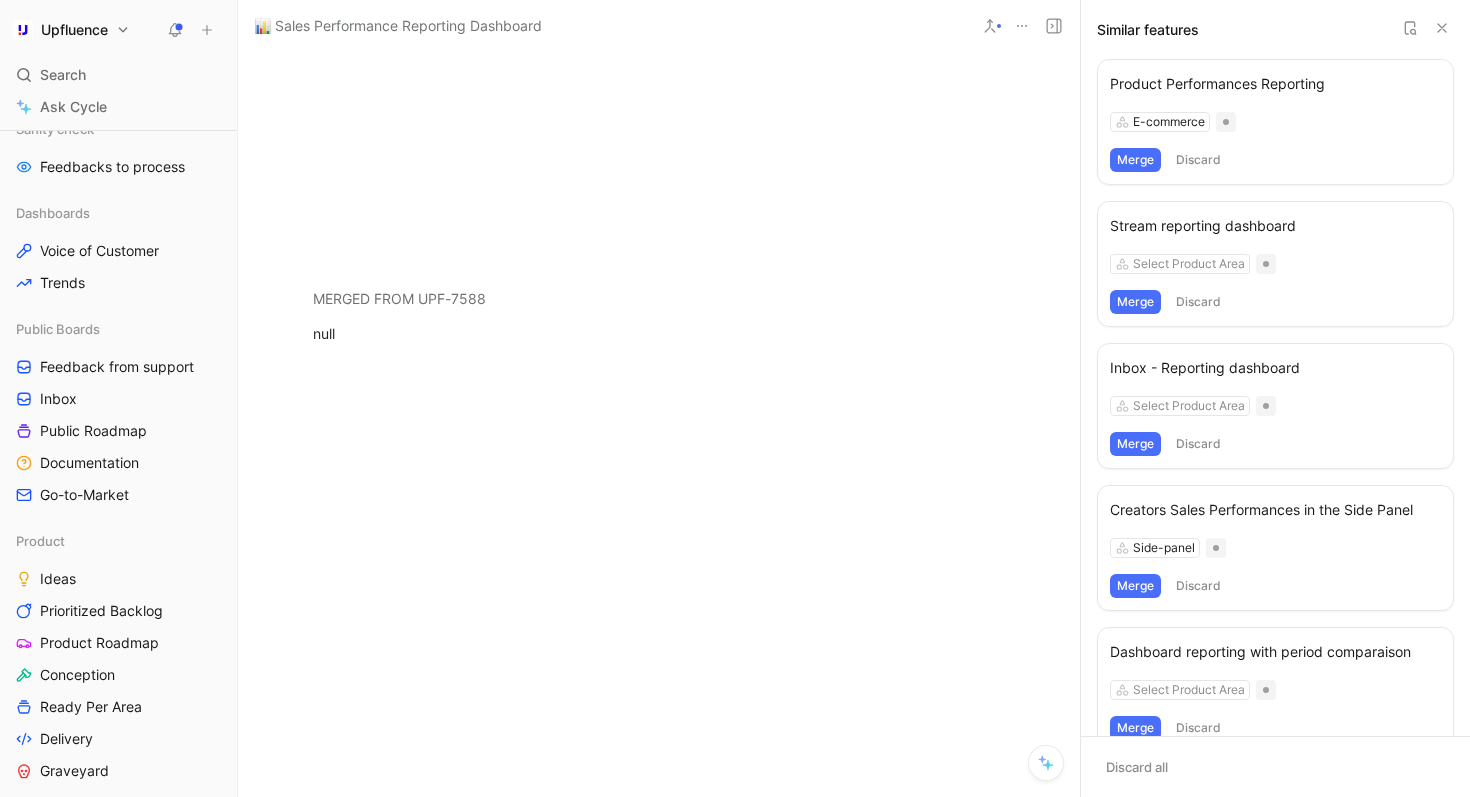 scroll, scrollTop: 2163, scrollLeft: 0, axis: vertical 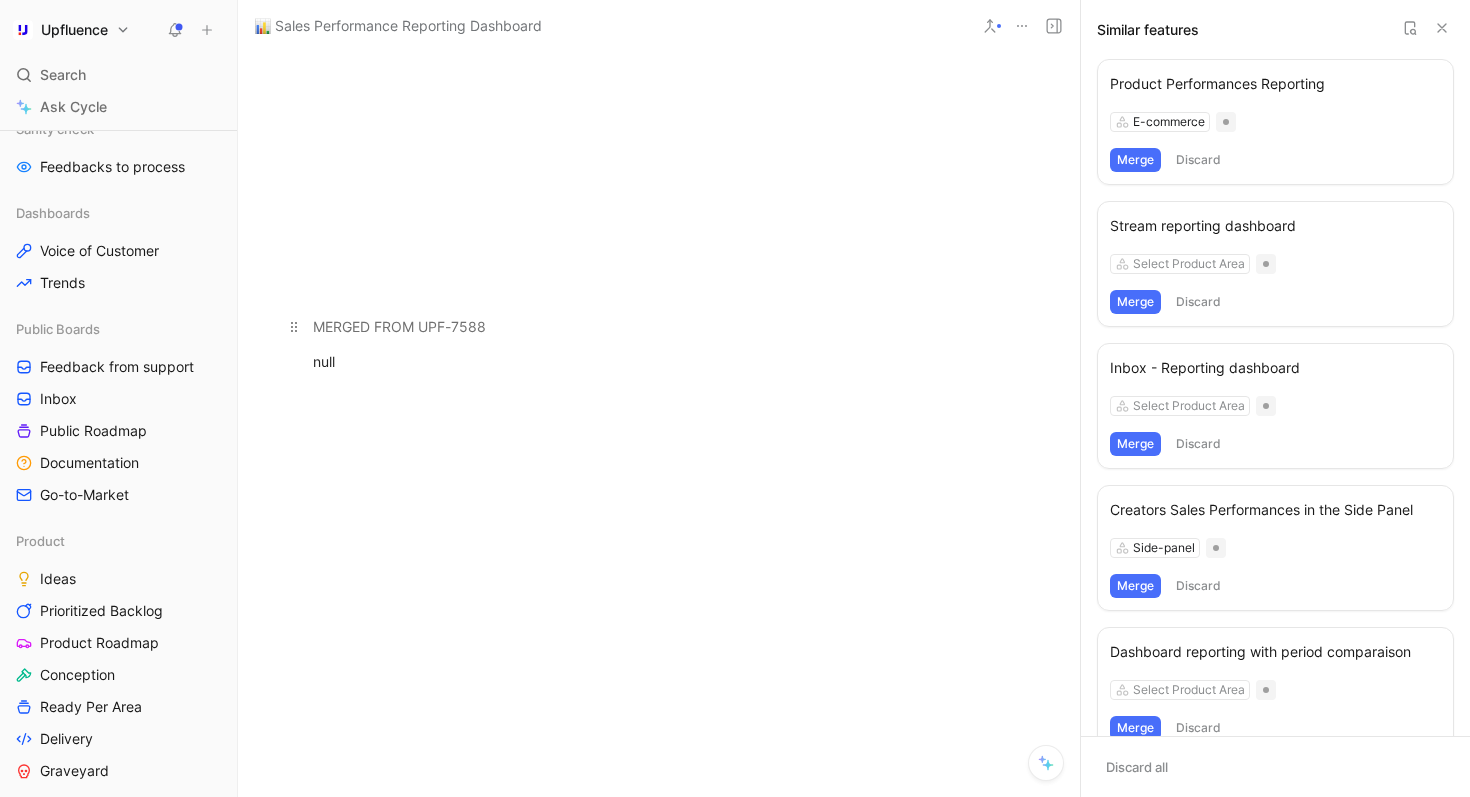 click on "MERGED FROM UPF-7588" at bounding box center (399, 326) 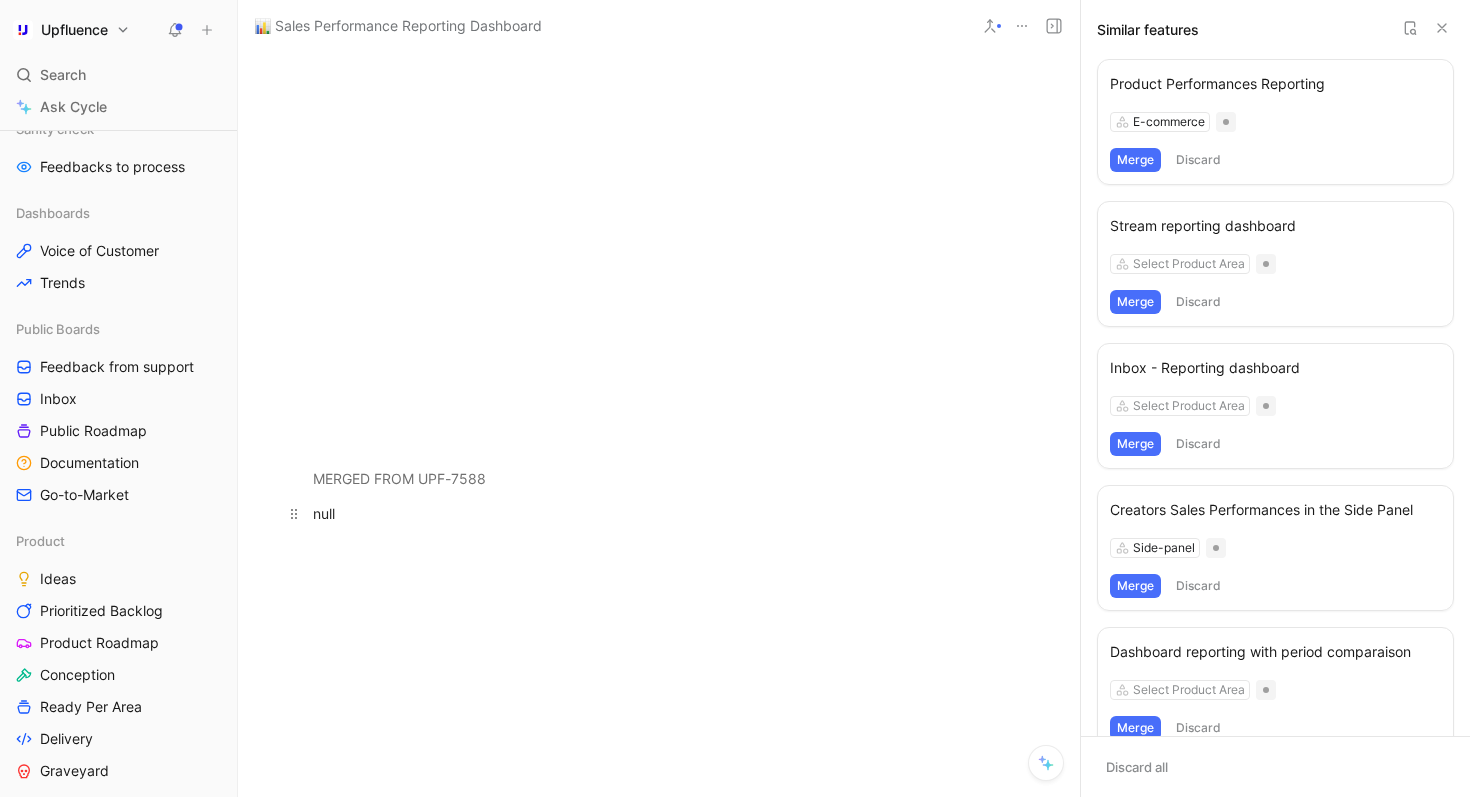 scroll, scrollTop: 1852, scrollLeft: 0, axis: vertical 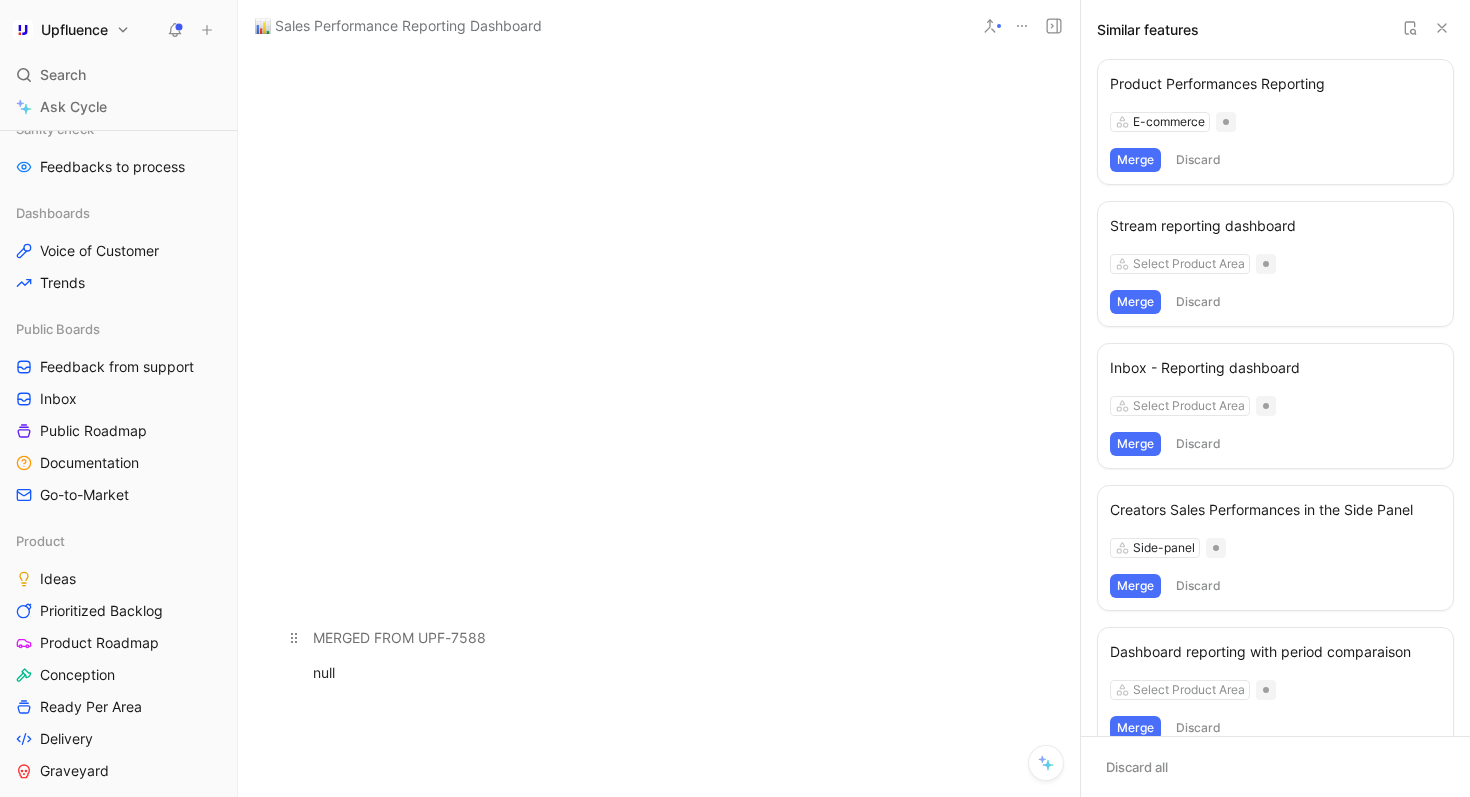 click on "MERGED FROM UPF-7588" at bounding box center [659, 637] 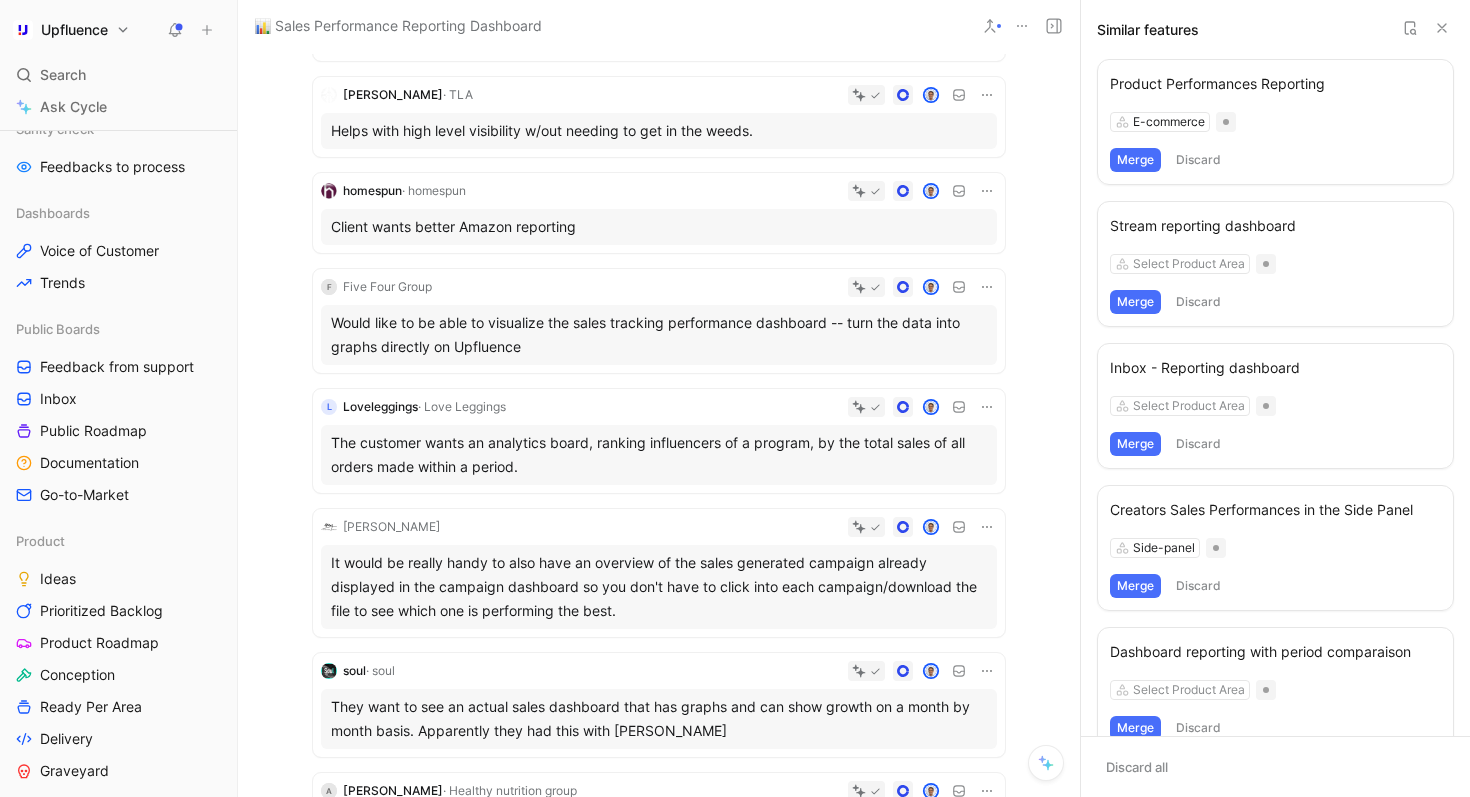 scroll, scrollTop: 0, scrollLeft: 0, axis: both 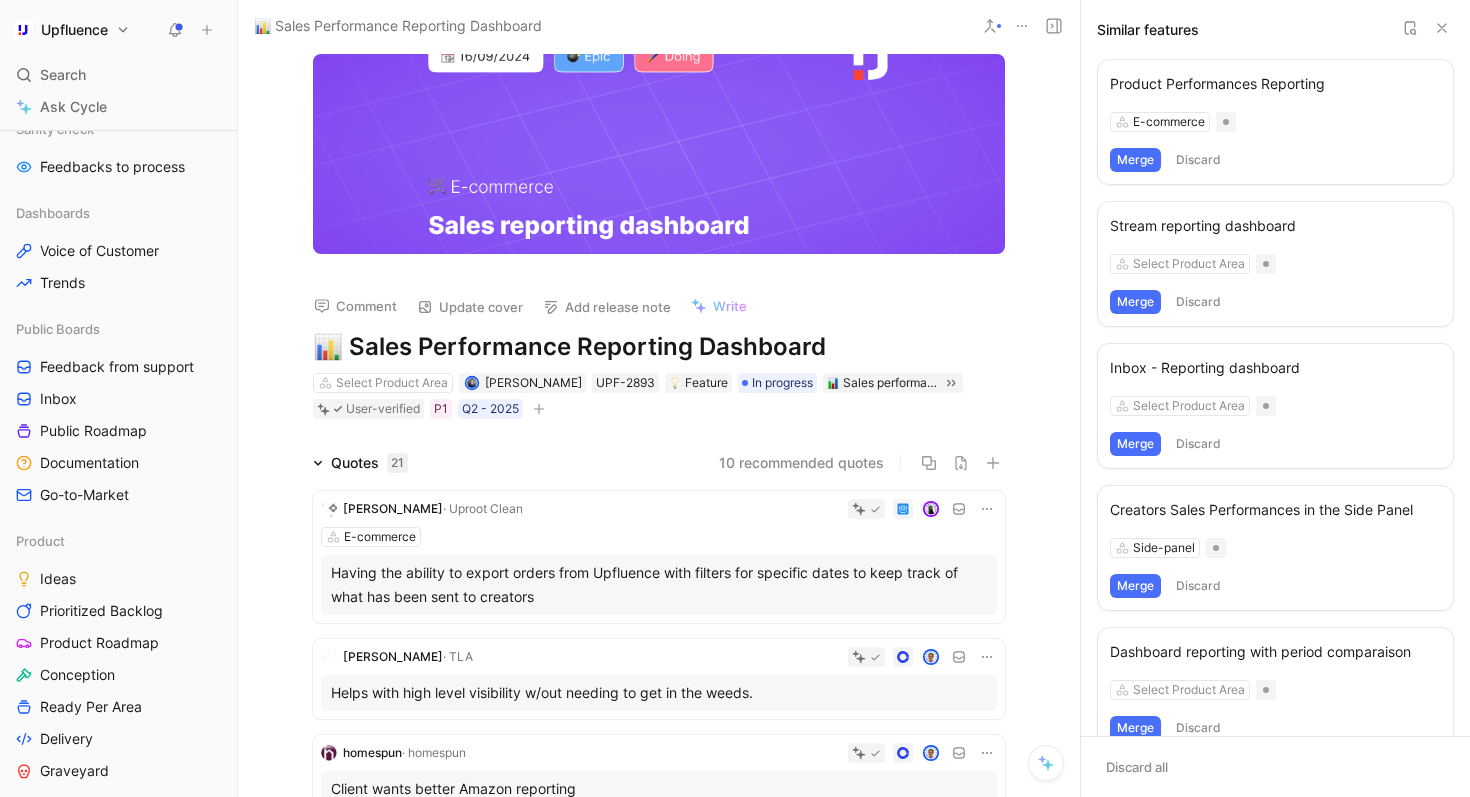 click at bounding box center (539, 409) 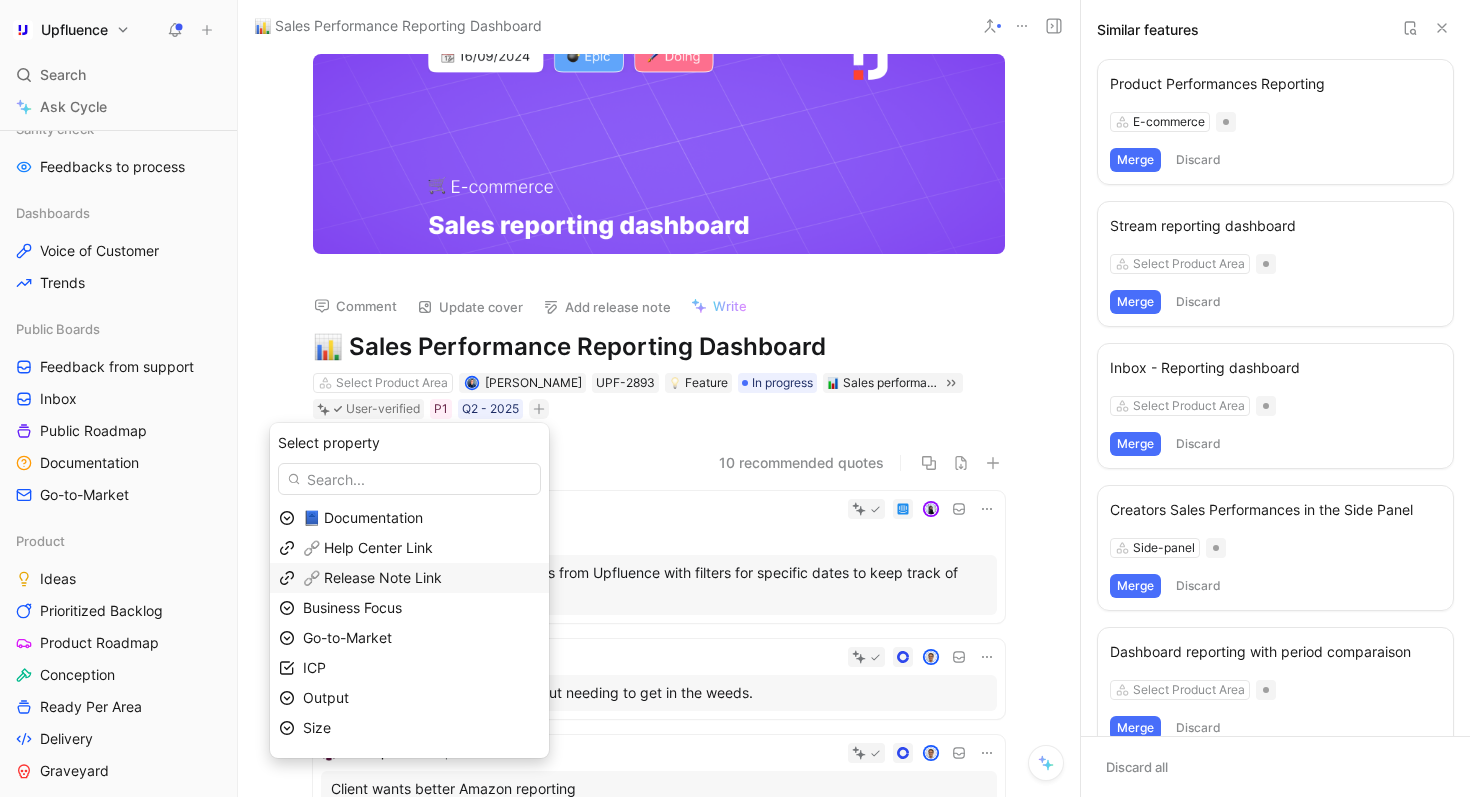 click on "🔗 Release Note Link" at bounding box center (421, 578) 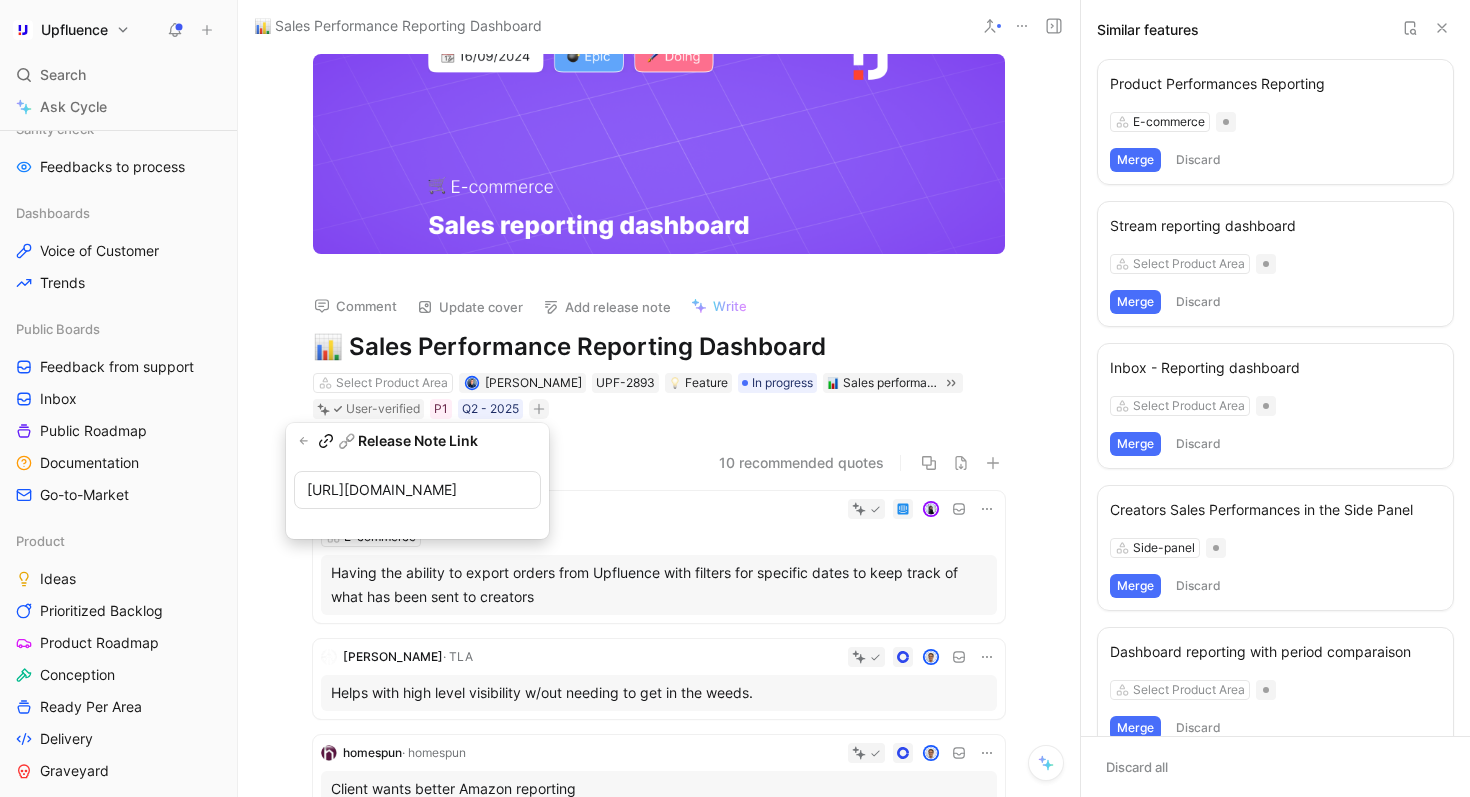 scroll, scrollTop: 0, scrollLeft: 721, axis: horizontal 